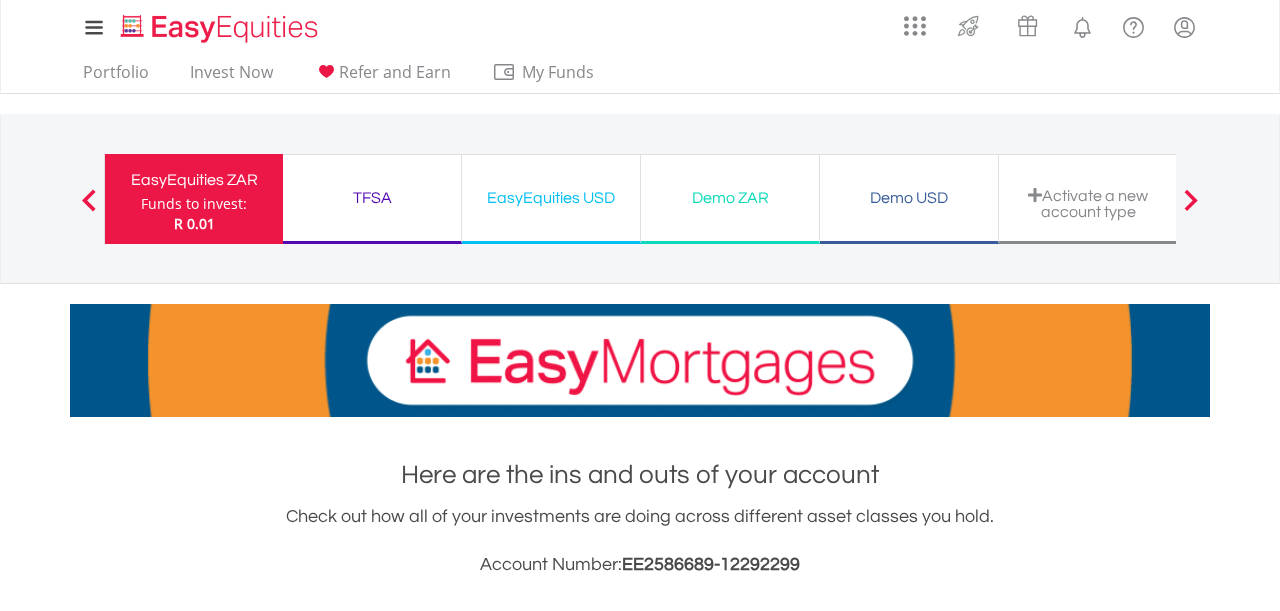 scroll, scrollTop: 4312, scrollLeft: 0, axis: vertical 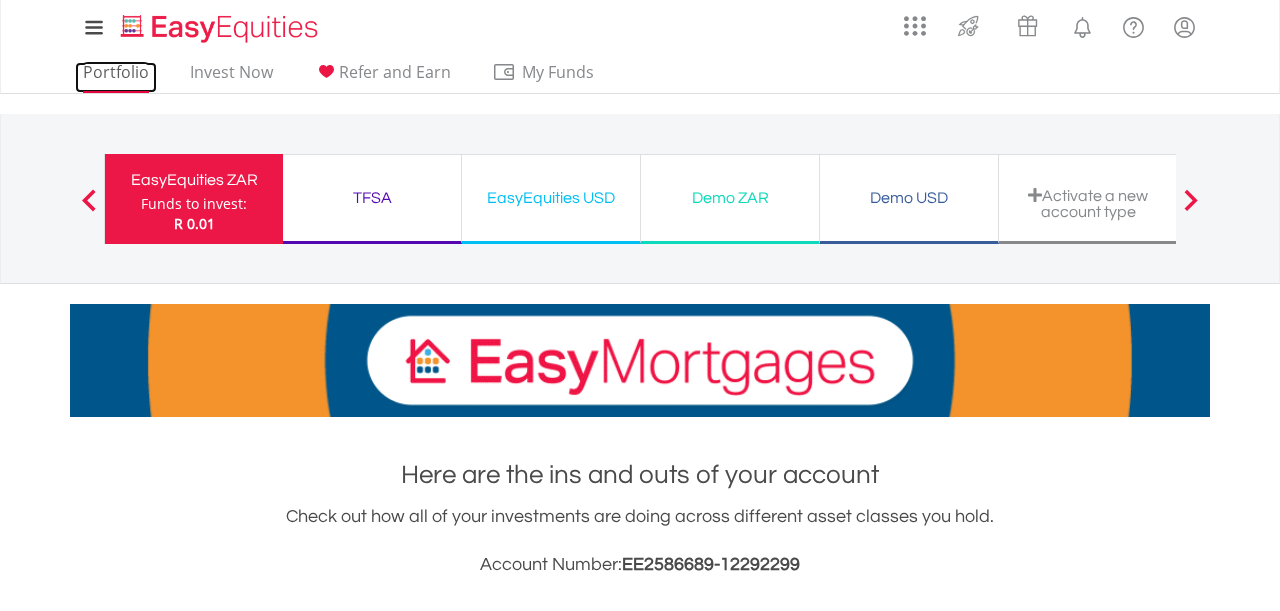 click on "Portfolio" at bounding box center [116, 77] 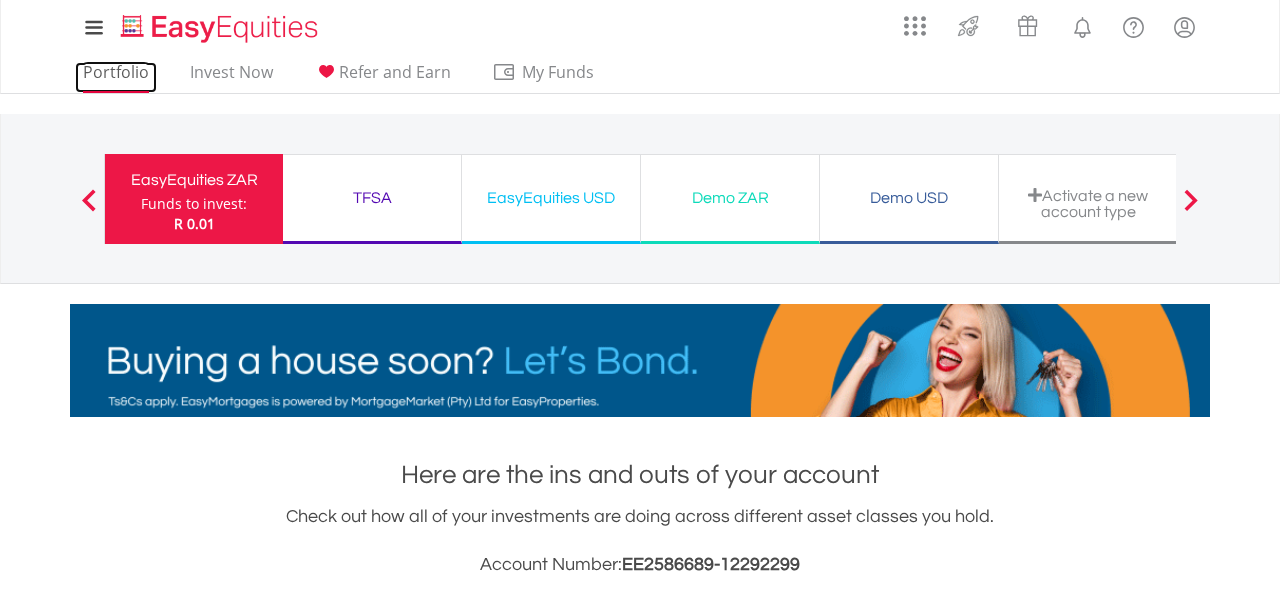 click on "Portfolio" at bounding box center [116, 77] 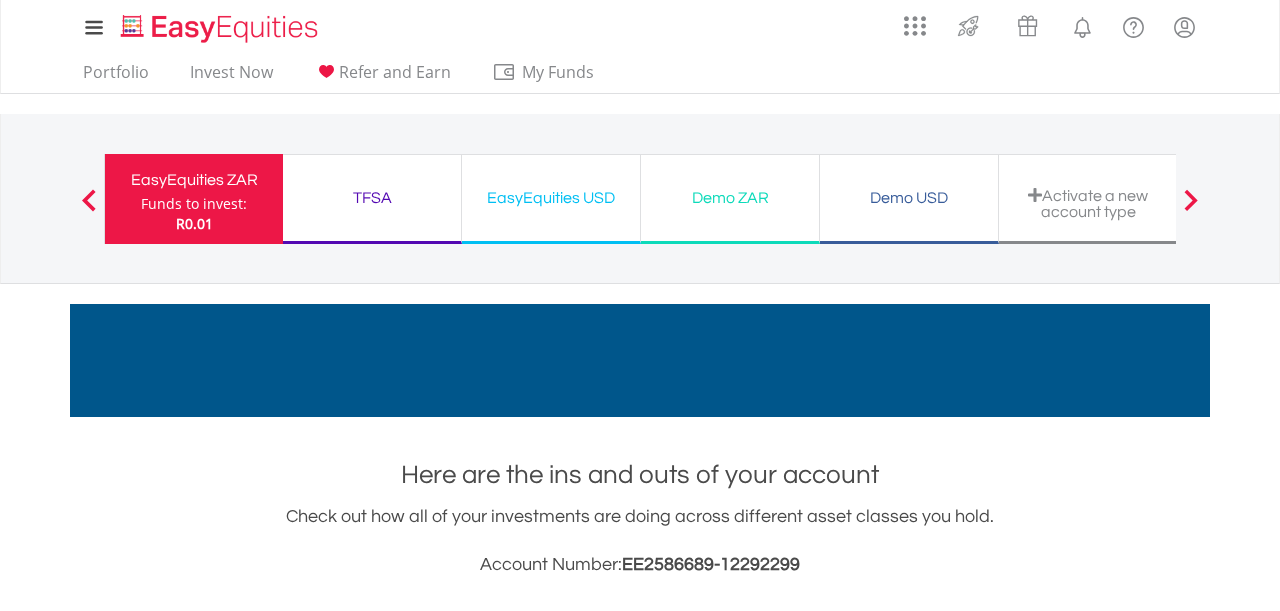 scroll, scrollTop: 416, scrollLeft: 0, axis: vertical 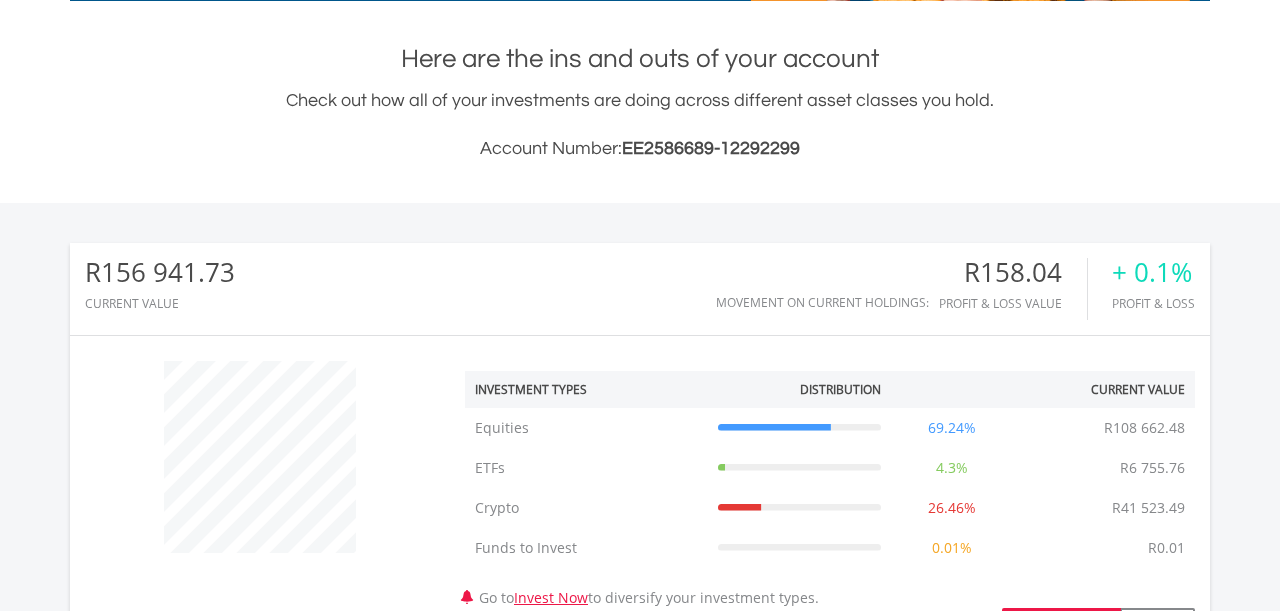 click on "My Investments
Invest Now
New Listings
Sell
My Recurring Investments
Pending Orders
Switch Unit Trusts
Vouchers
Buy a Voucher
Redeem a Voucher" at bounding box center (640, 478) 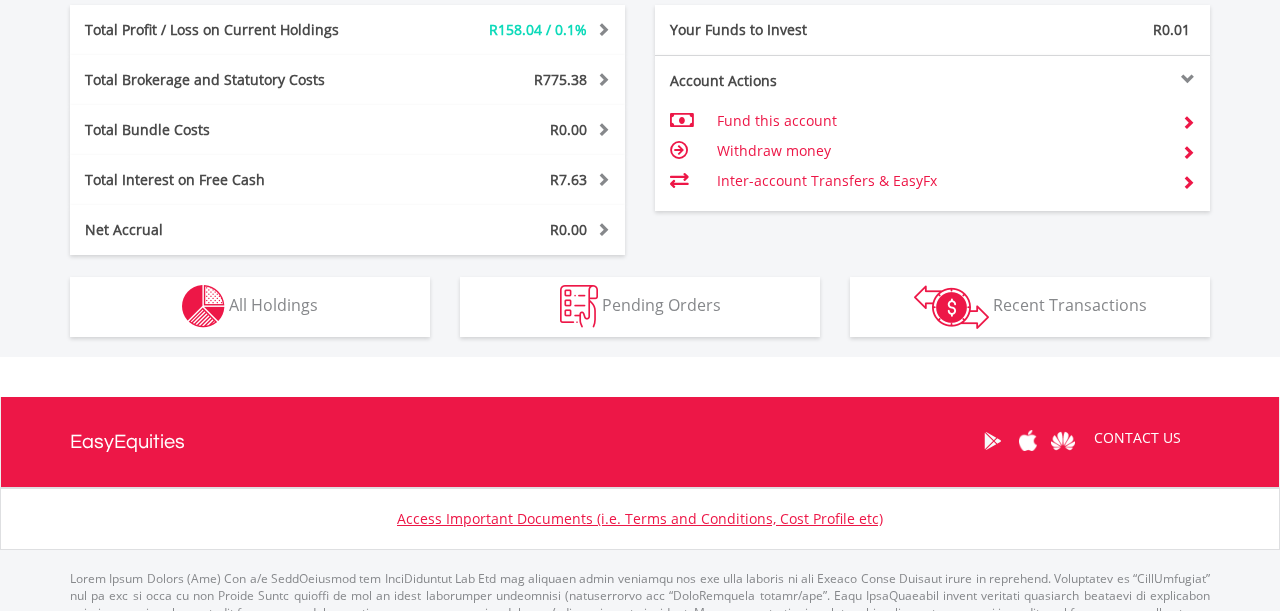 scroll, scrollTop: 1158, scrollLeft: 0, axis: vertical 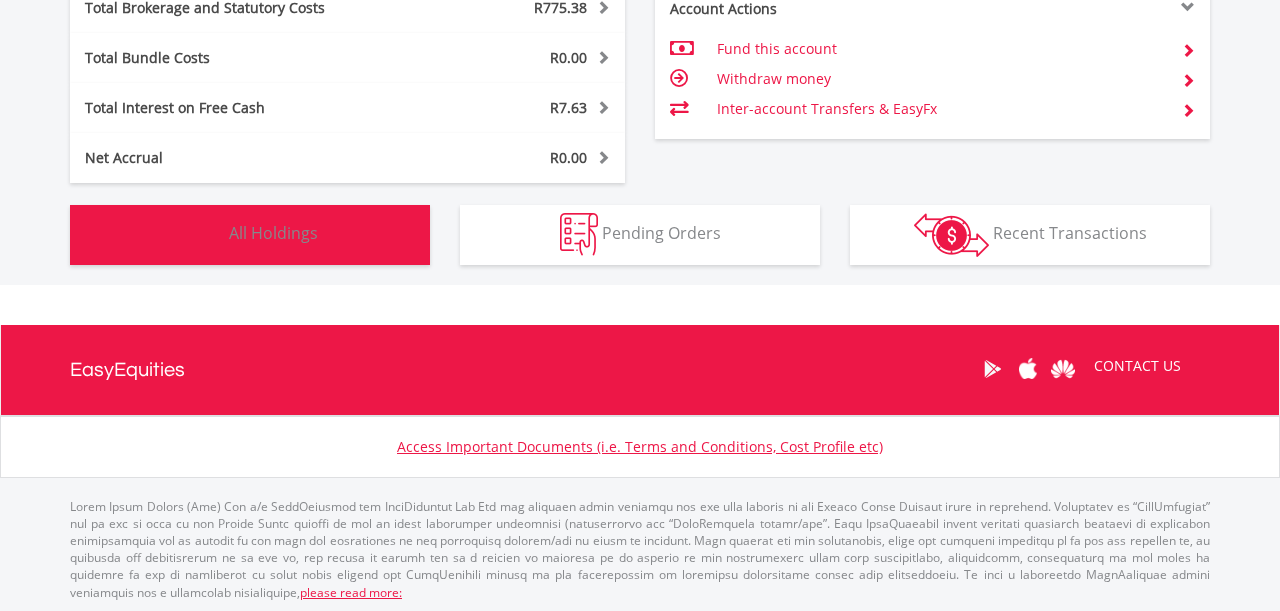 click on "All Holdings" at bounding box center (273, 233) 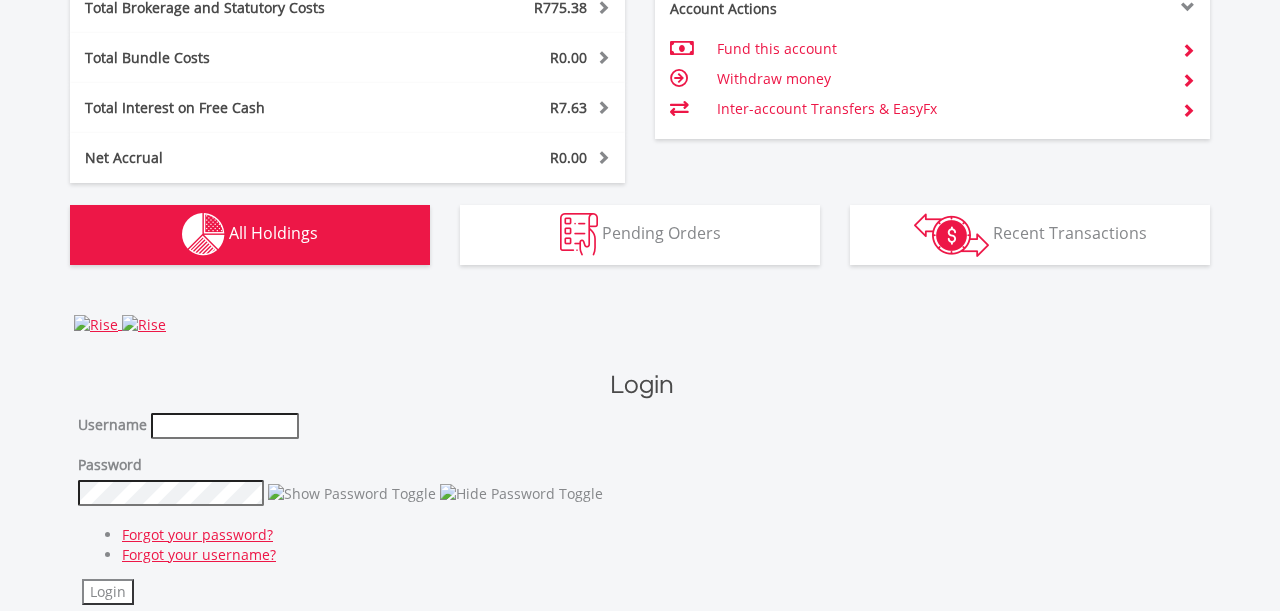 scroll, scrollTop: 1462, scrollLeft: 0, axis: vertical 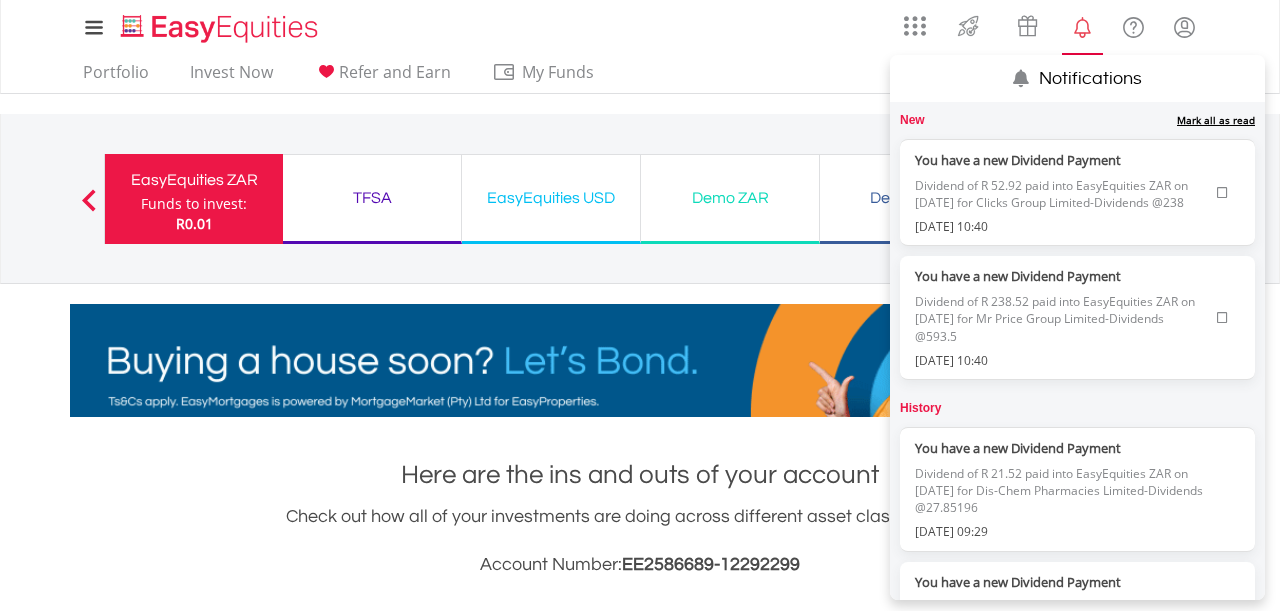click at bounding box center (1222, 193) 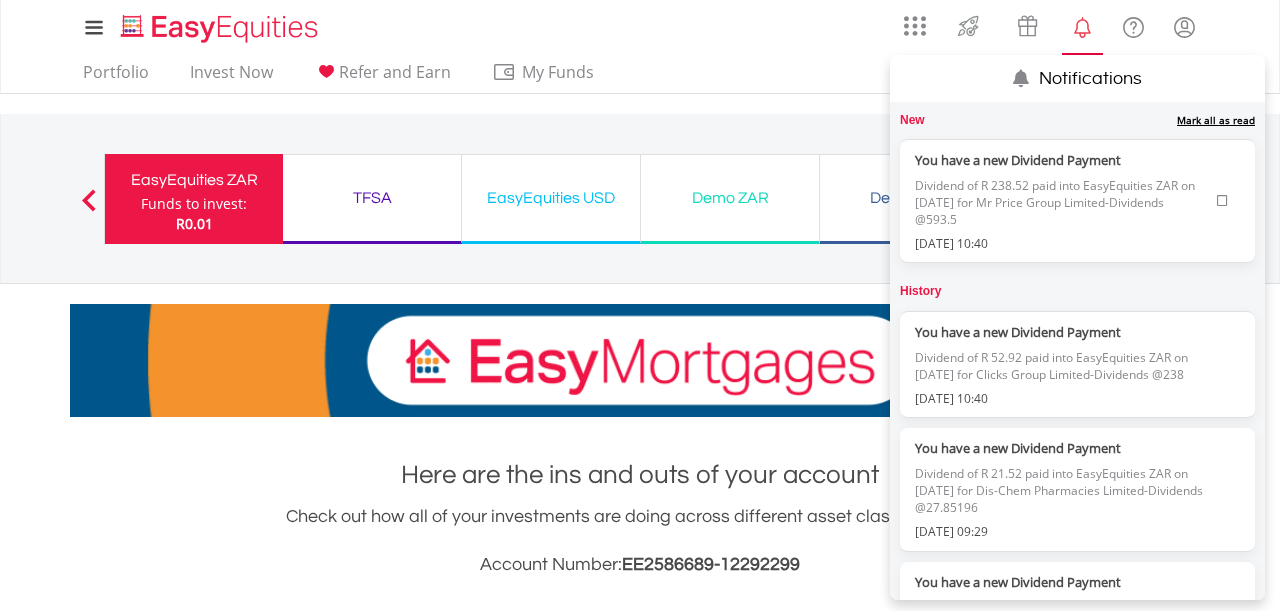 click on "[DATE] 10:40" at bounding box center [1061, 398] 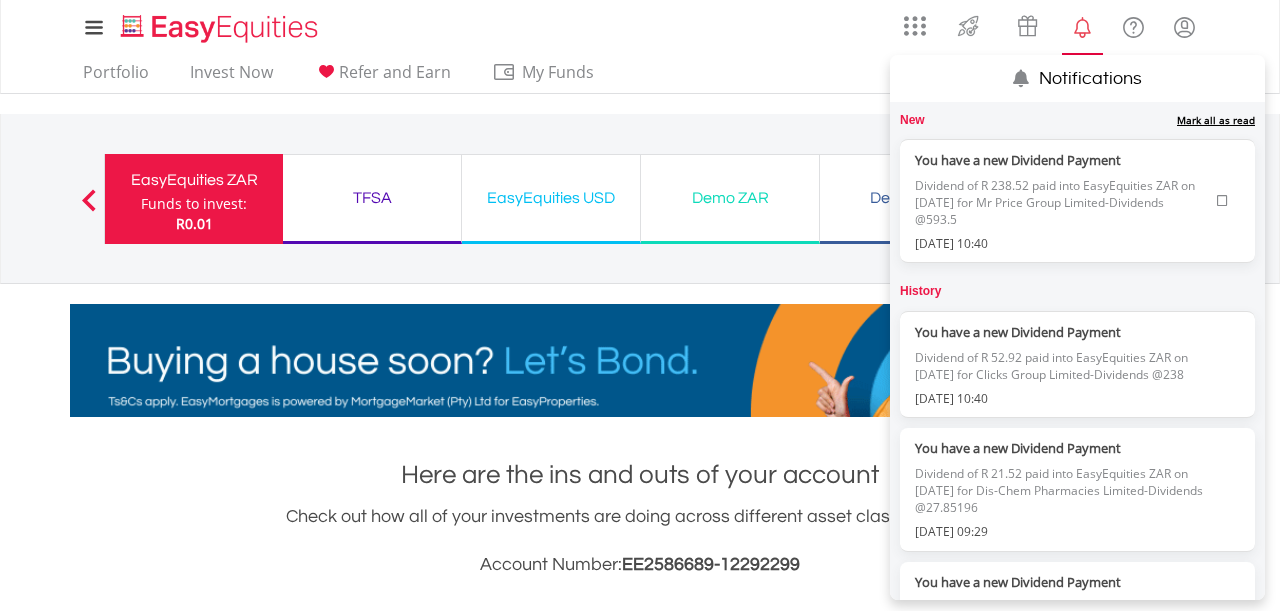 click on "Dividend of R 52.92 paid into EasyEquities ZAR on [DATE] for Clicks Group Limited-Dividends @238" at bounding box center [1061, 366] 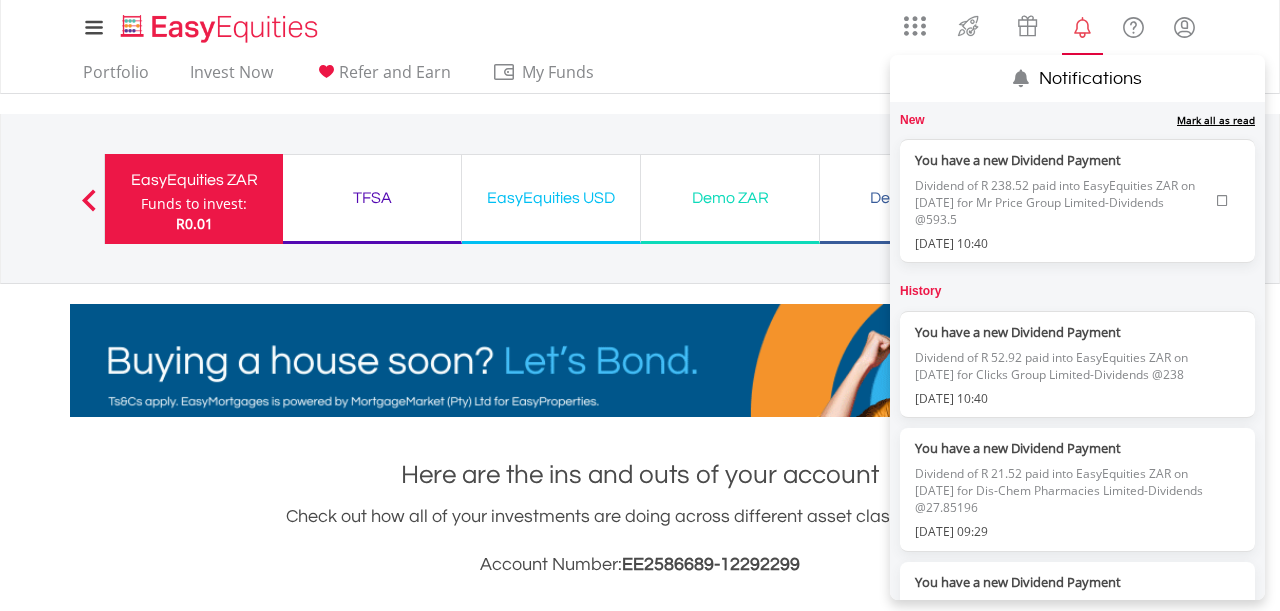 click on "Dividend of R 52.92 paid into EasyEquities ZAR on [DATE] for Clicks Group Limited-Dividends @238" at bounding box center (1061, 366) 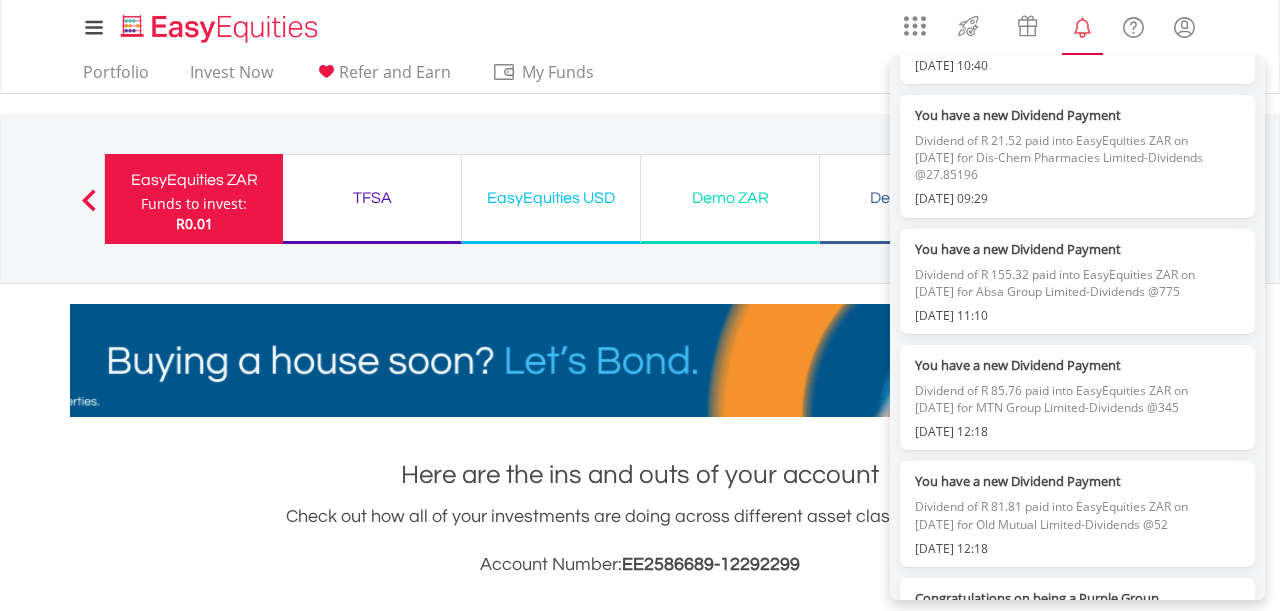 scroll, scrollTop: 336, scrollLeft: 0, axis: vertical 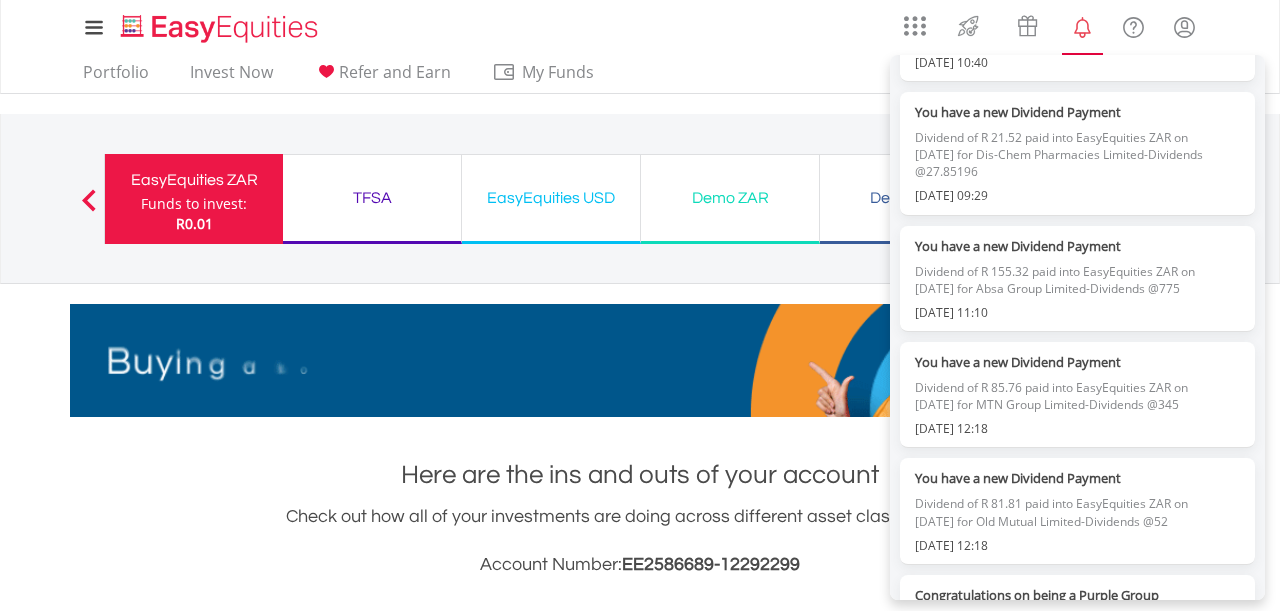 click on "Dividend of R 155.32 paid into EasyEquities ZAR on [DATE] for Absa Group Limited-Dividends @775" at bounding box center (1061, 280) 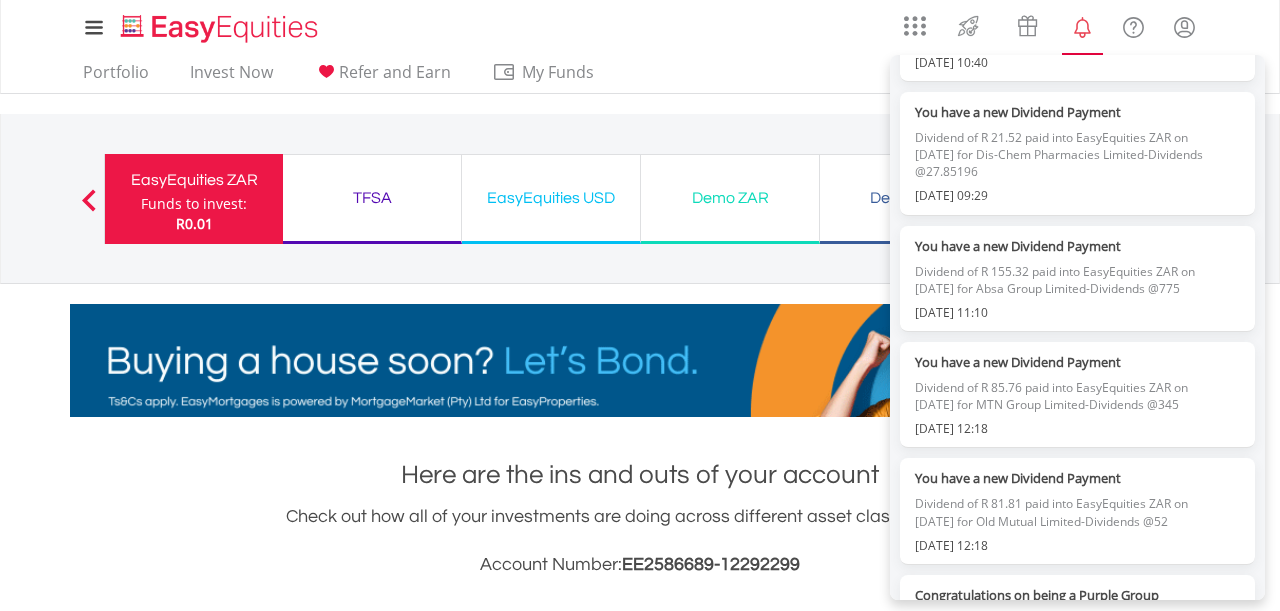 scroll, scrollTop: 0, scrollLeft: 0, axis: both 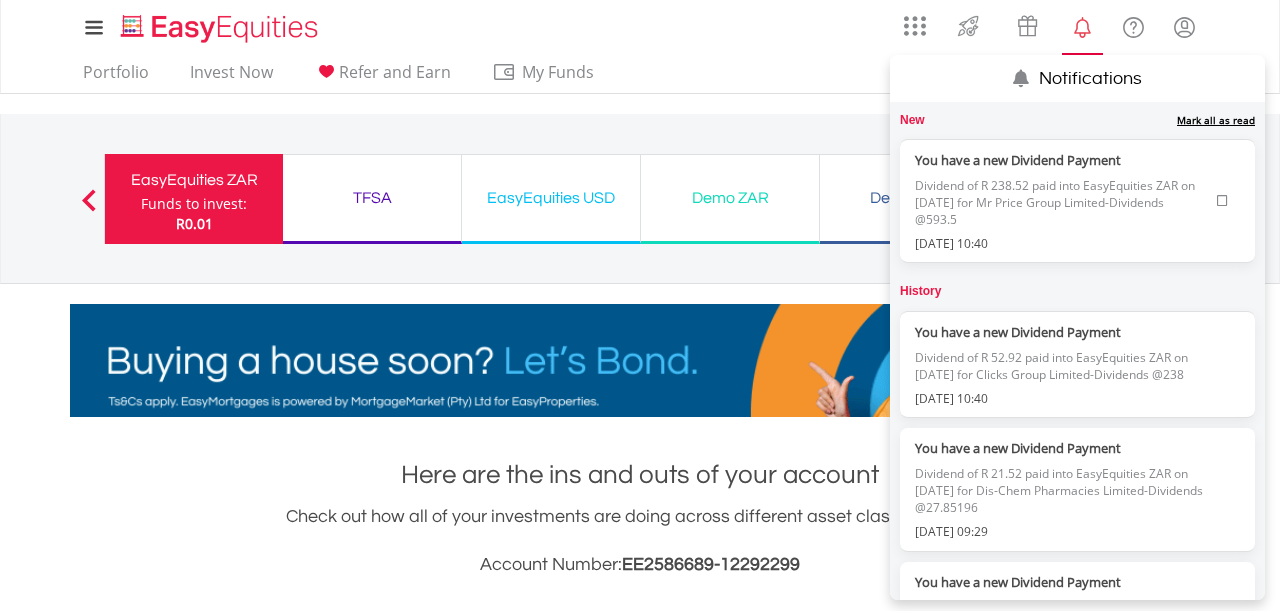 click on "Dividend of R 52.92 paid into EasyEquities ZAR on [DATE] for Clicks Group Limited-Dividends @238" at bounding box center [1061, 366] 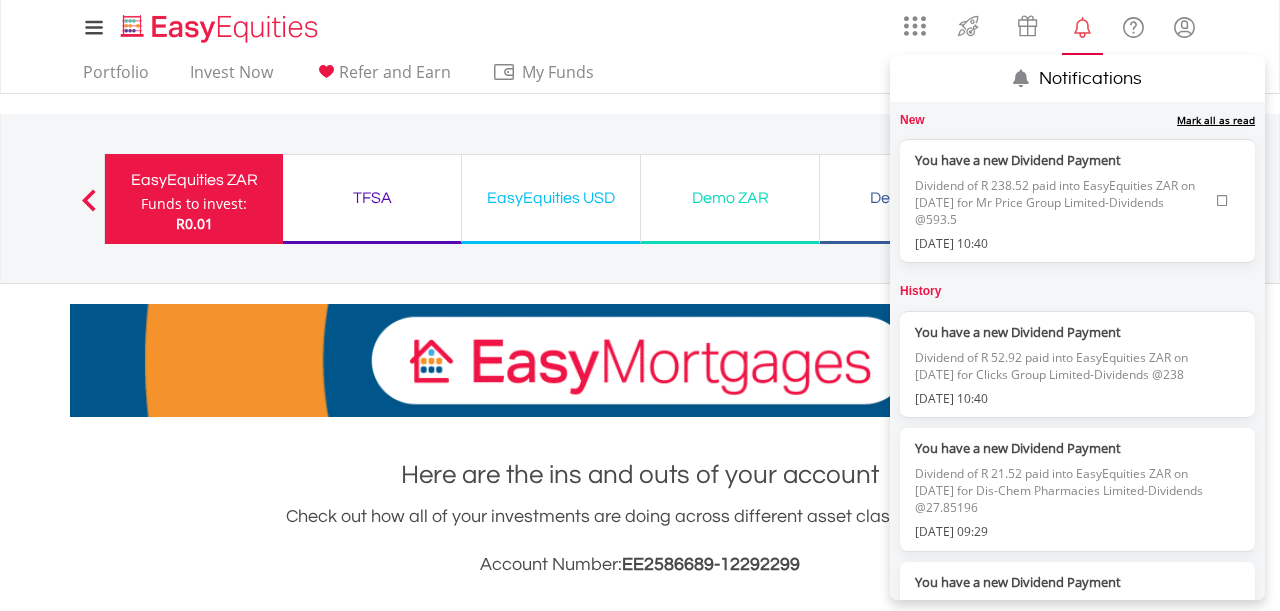 click on "Dividend of R 52.92 paid into EasyEquities ZAR on [DATE] for Clicks Group Limited-Dividends @238" at bounding box center [1061, 366] 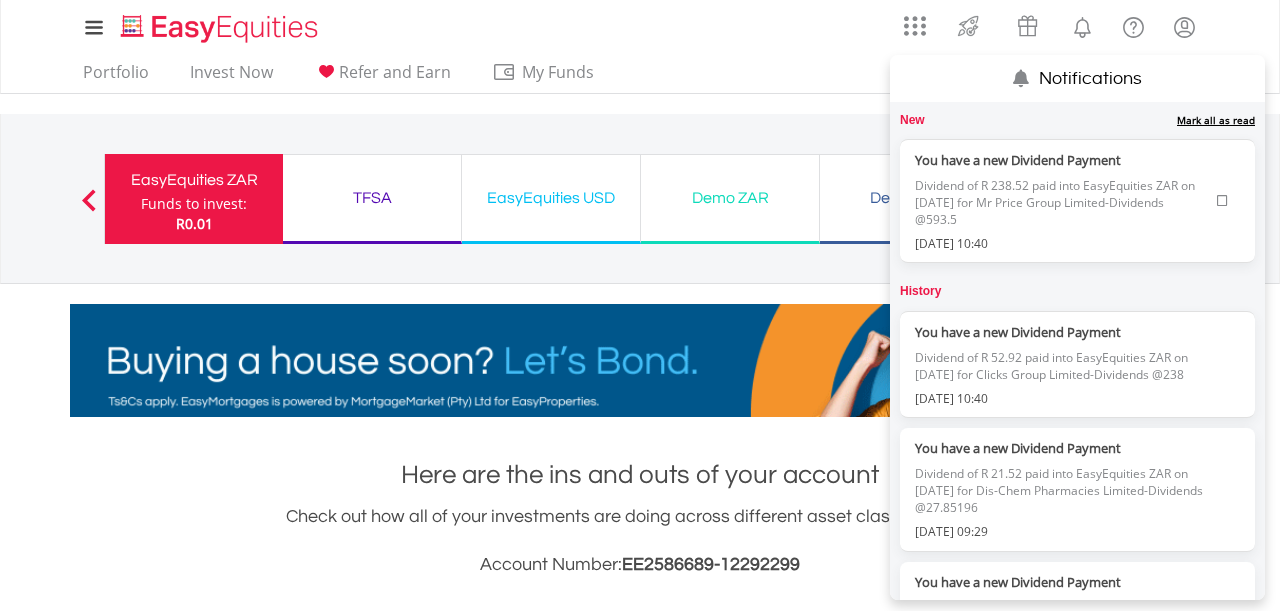 click on "Dividend of R 238.52 paid into EasyEquities ZAR on [DATE] for Mr Price Group Limited-Dividends @593.5" at bounding box center (1061, 202) 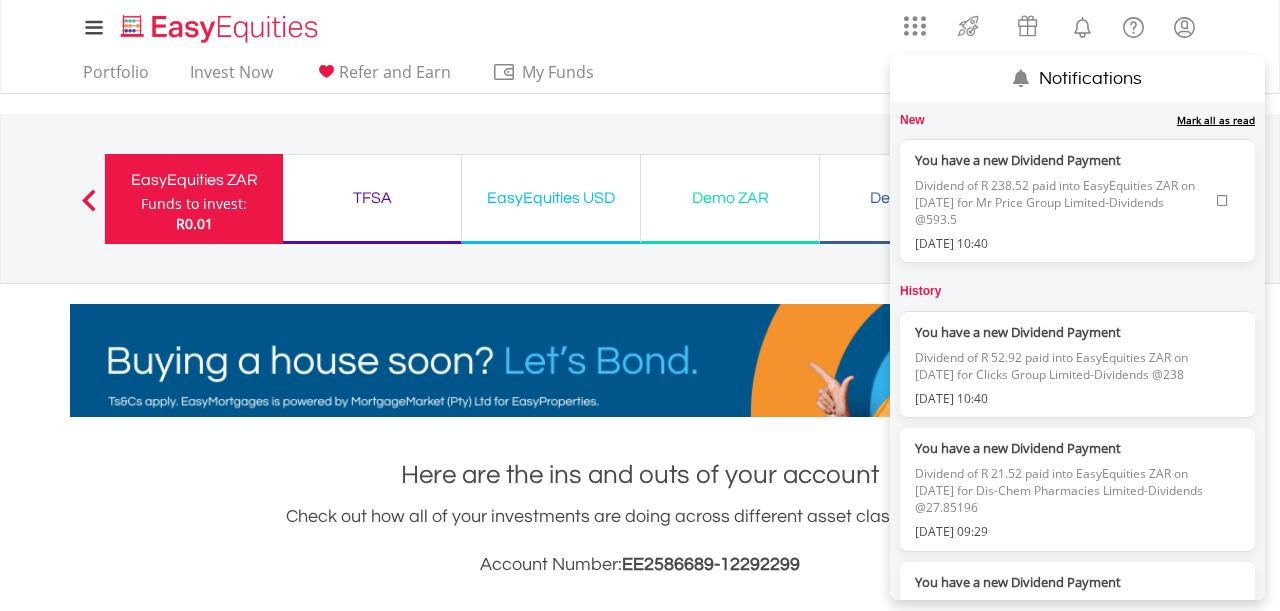 click at bounding box center (1222, 201) 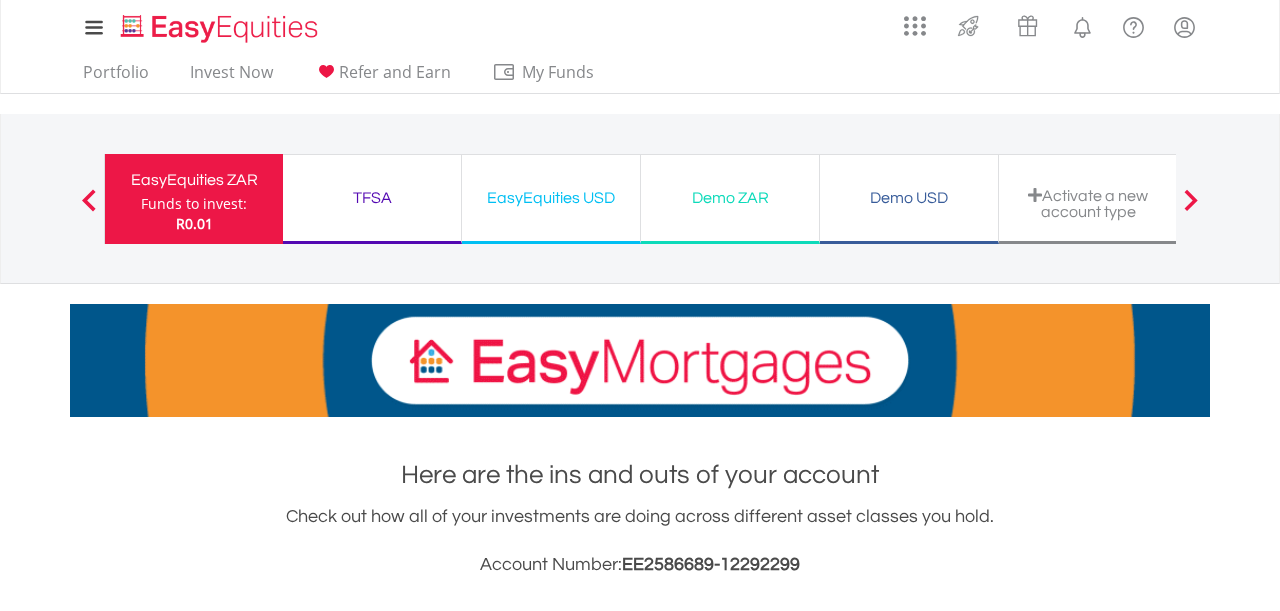 click on "Portfolio
Invest Now
Refer and Earn
My Funds
Fund your accounts
Withdraw Money
Inter-Account Transfers
EasyCredits
Recurring Investments
Transaction History" at bounding box center [640, 74] 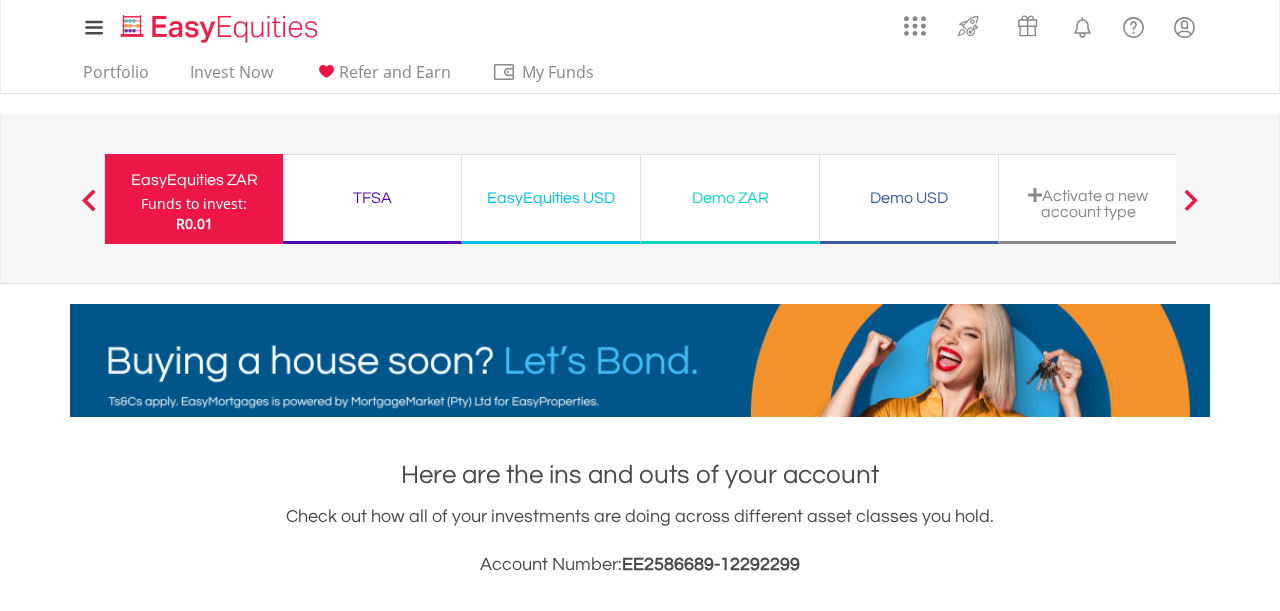 click on "My Investments
Invest Now
New Listings
Sell
My Recurring Investments
Pending Orders
Switch Unit Trusts
Vouchers
Buy a Voucher
Redeem a Voucher
Account Management" at bounding box center [640, 27] 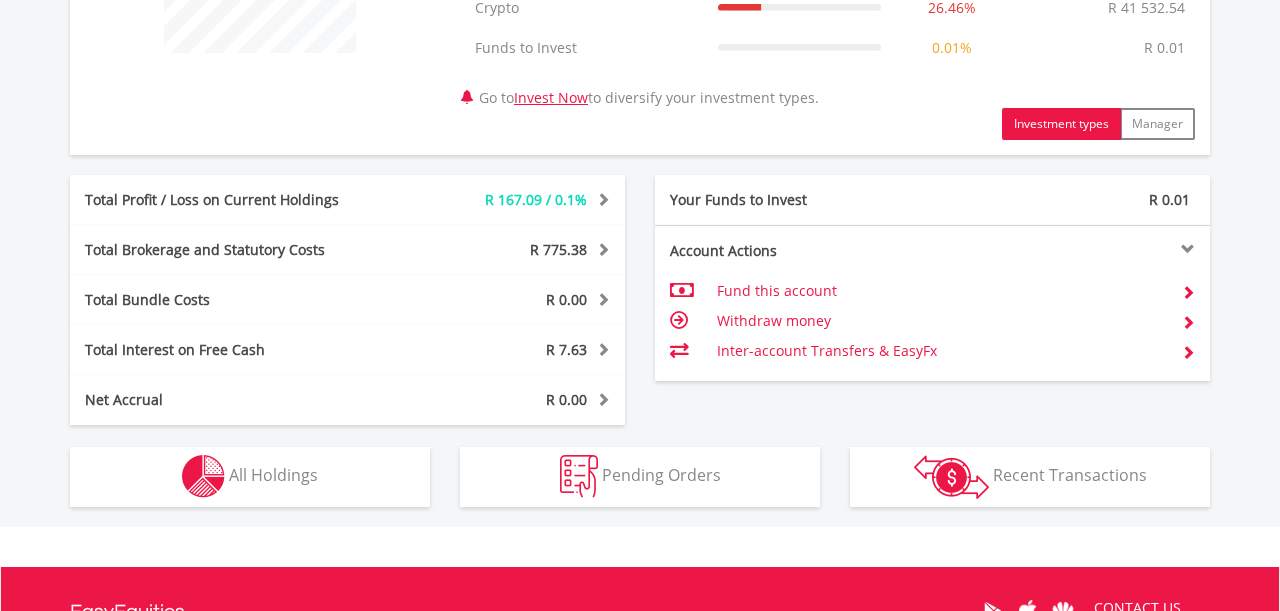 scroll, scrollTop: 936, scrollLeft: 0, axis: vertical 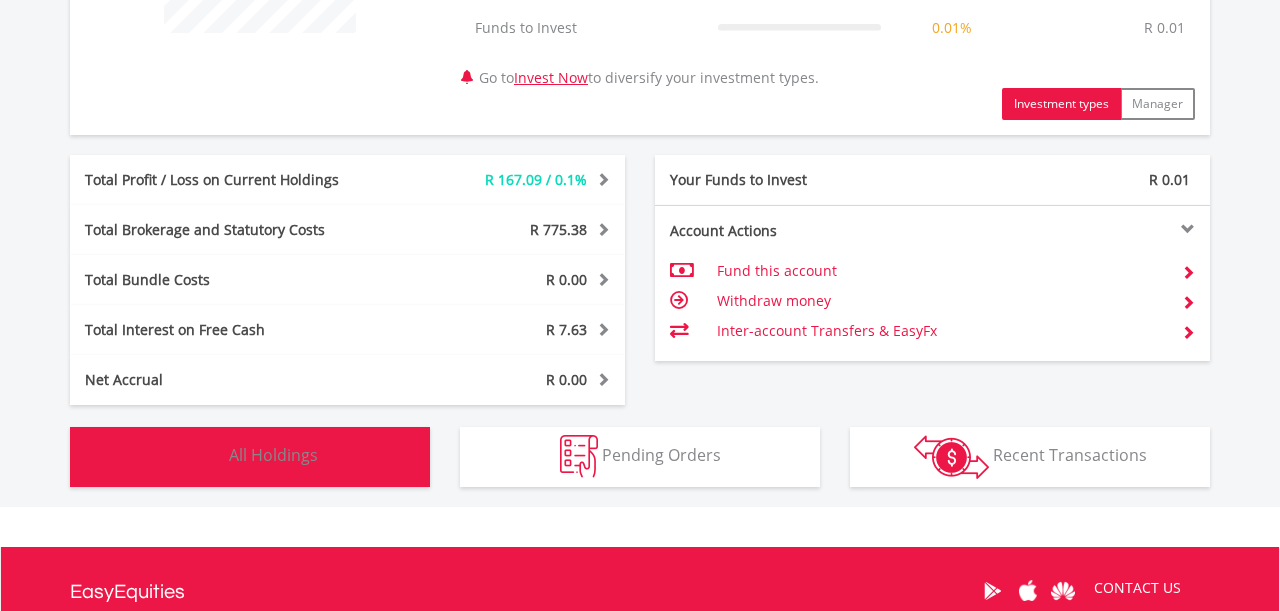 click on "All Holdings" at bounding box center [273, 455] 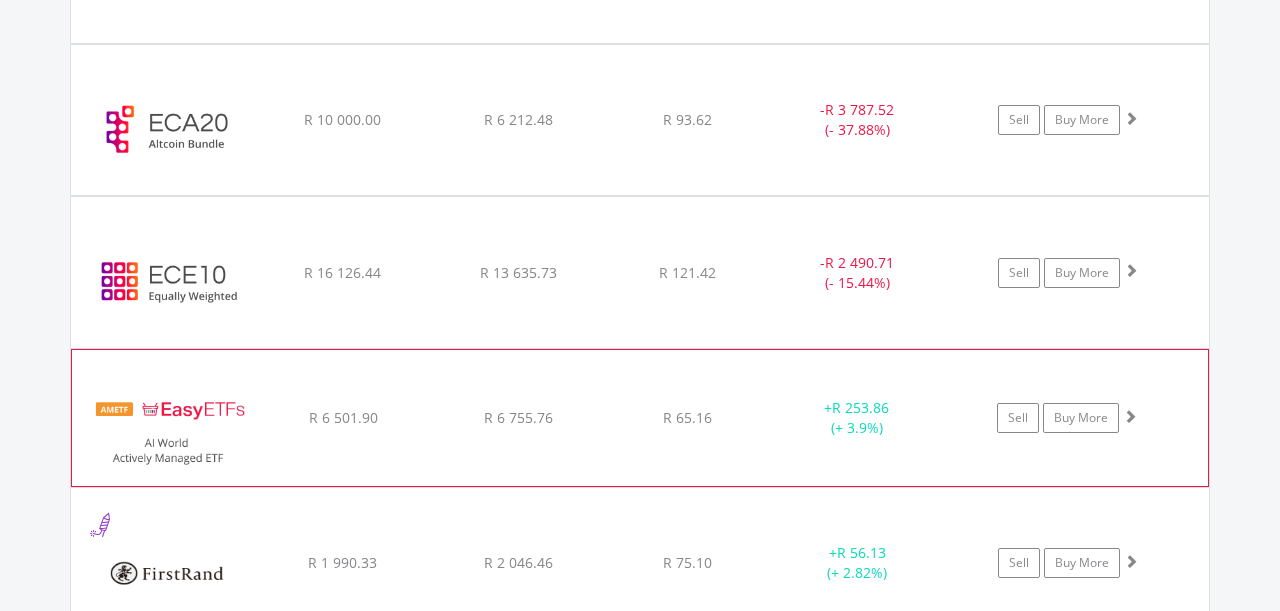 scroll, scrollTop: 2209, scrollLeft: 0, axis: vertical 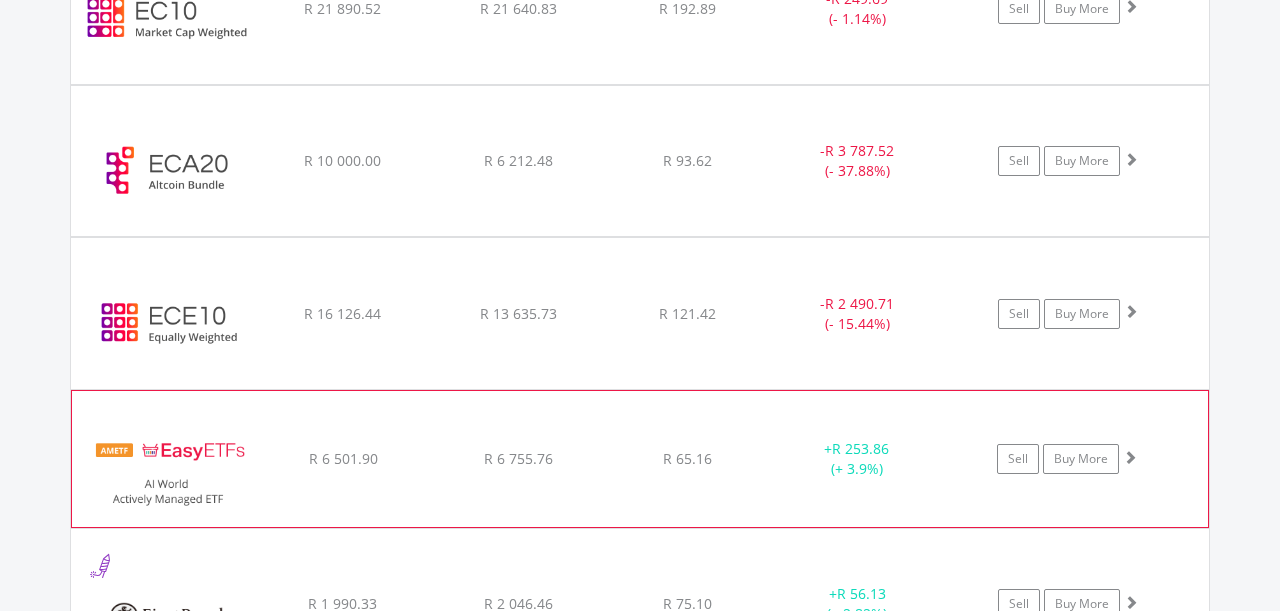 click at bounding box center (168, 469) 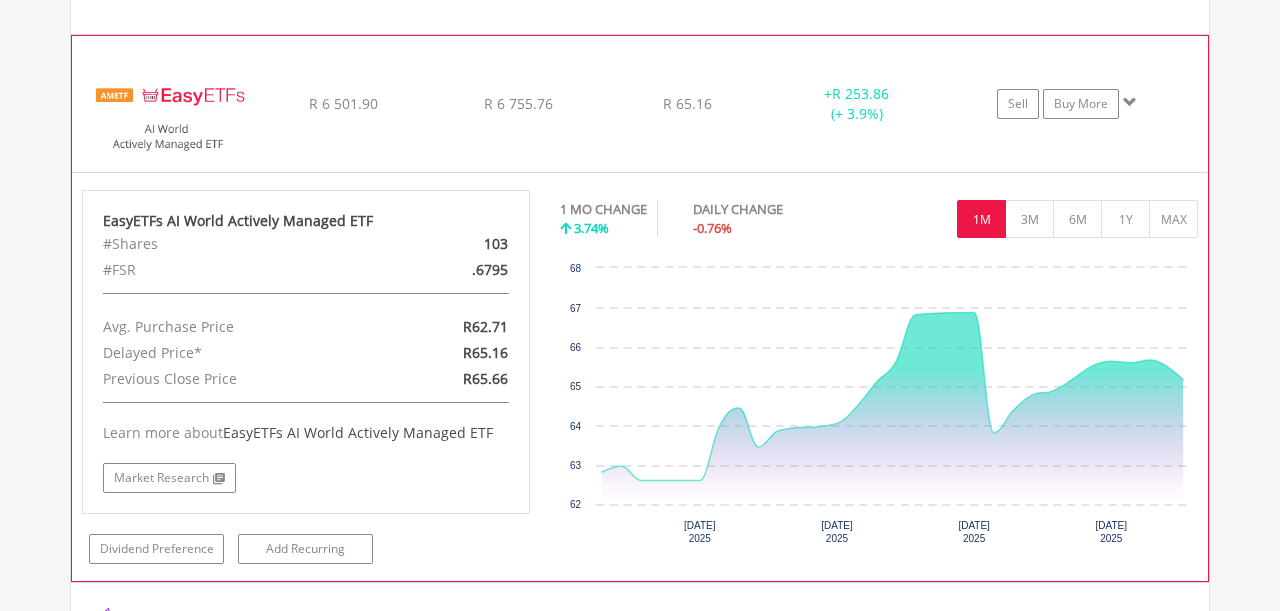 scroll, scrollTop: 2625, scrollLeft: 0, axis: vertical 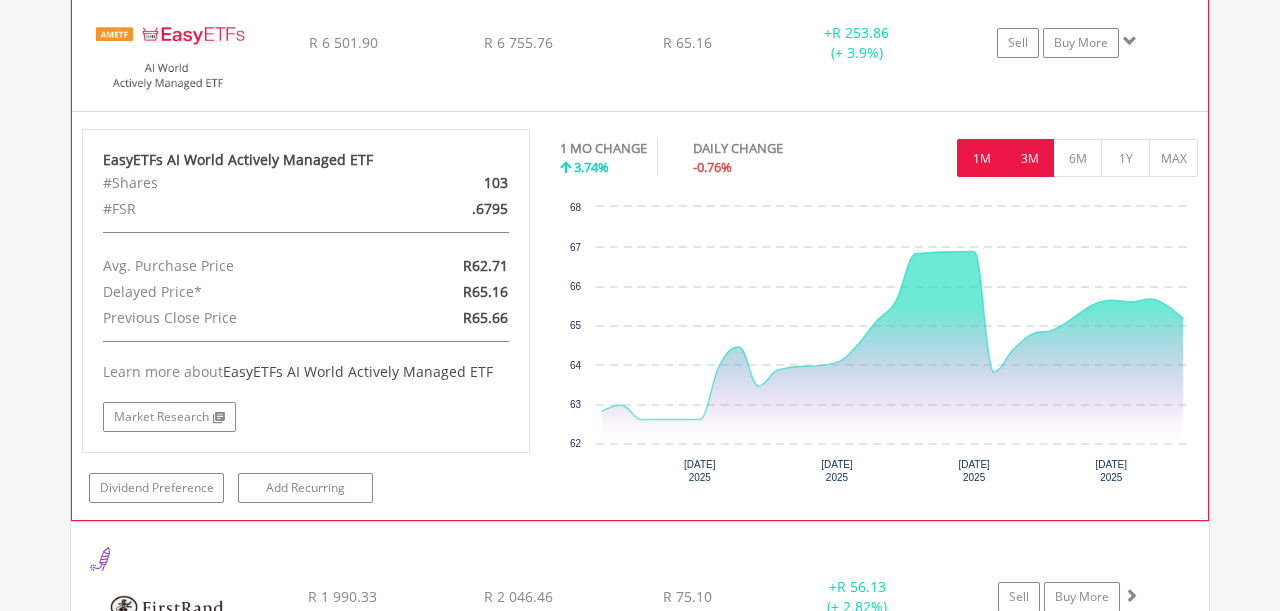 click on "3M" at bounding box center [1029, 158] 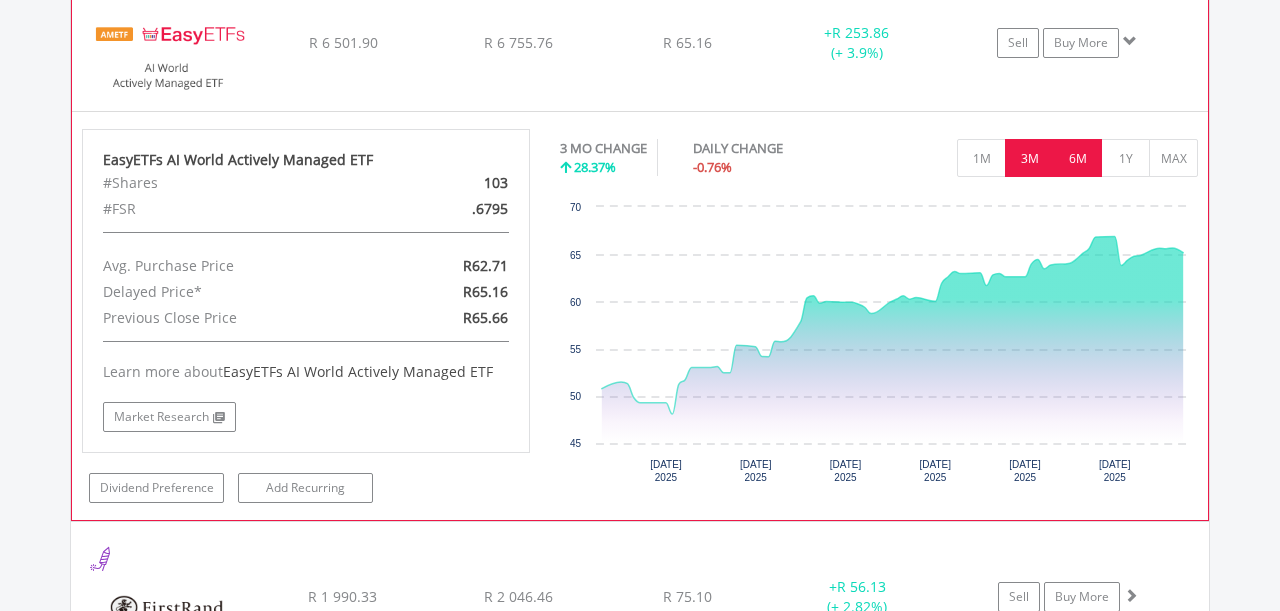 click on "6M" at bounding box center (1077, 158) 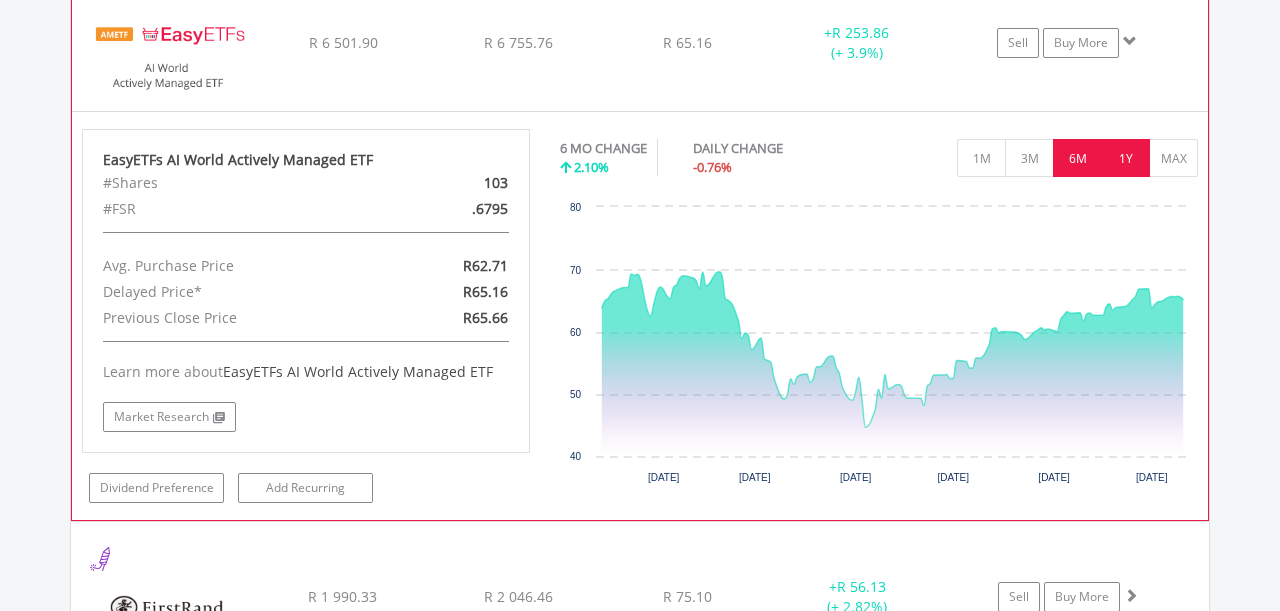 click on "1Y" at bounding box center [1125, 158] 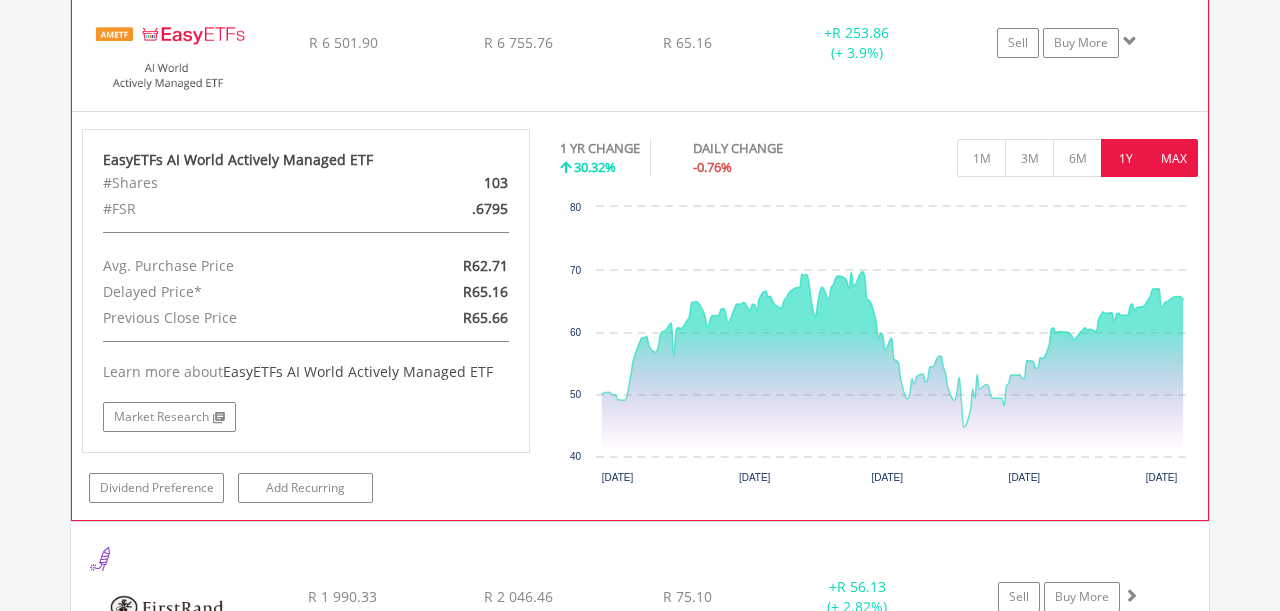 click on "MAX" at bounding box center [1173, 158] 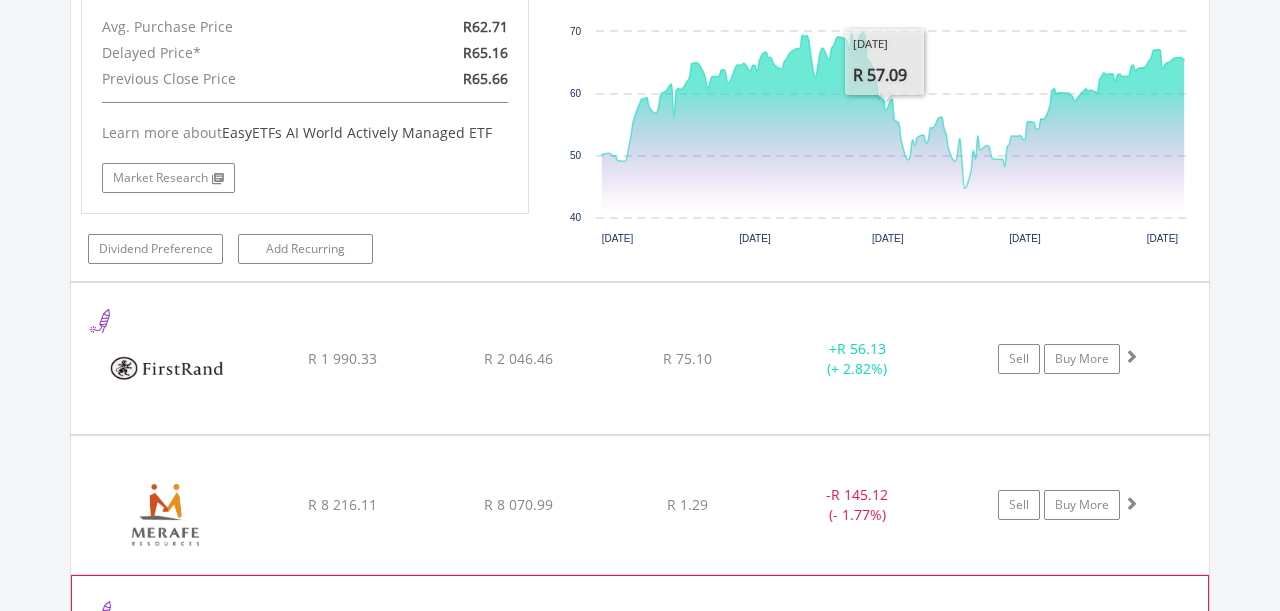 scroll, scrollTop: 3249, scrollLeft: 0, axis: vertical 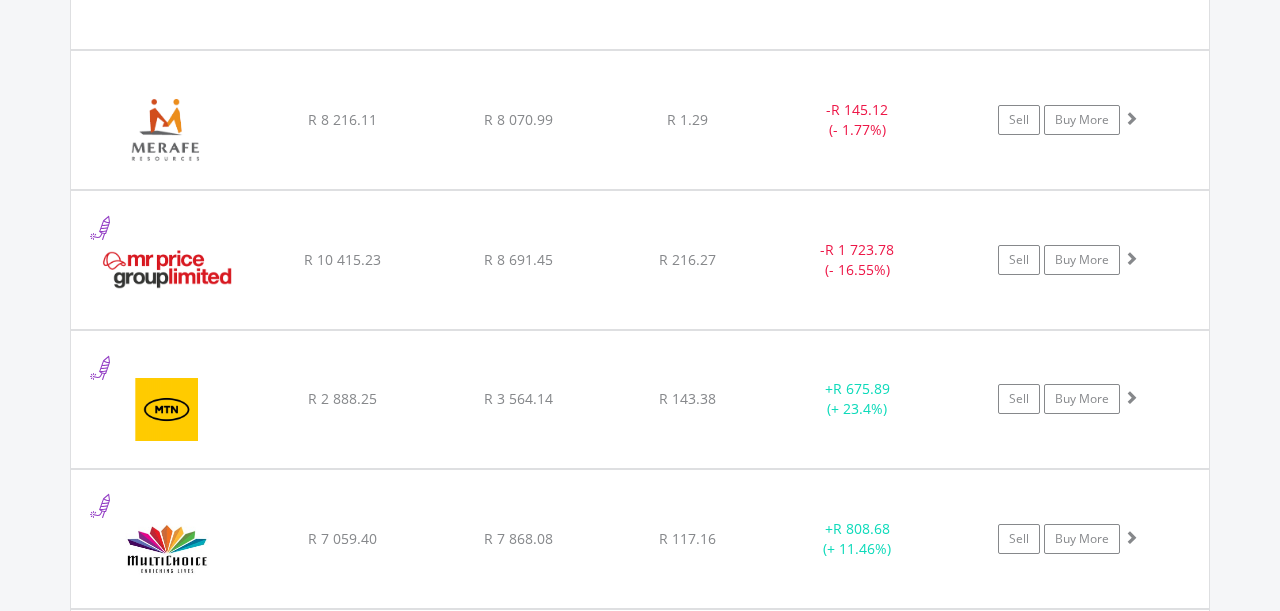 click on "Value View
Share View
DIY Shares
HOLDING
PURCHASE VALUE
CURRENT VALUE
CURRENT PRICE
PROFIT/LOSS
﻿
Absa Group Limited
R 3 207.20
R 3 558.12
R 177.54
+  R 350.92 (+ 10.94%)
Buy More" at bounding box center (640, -83) 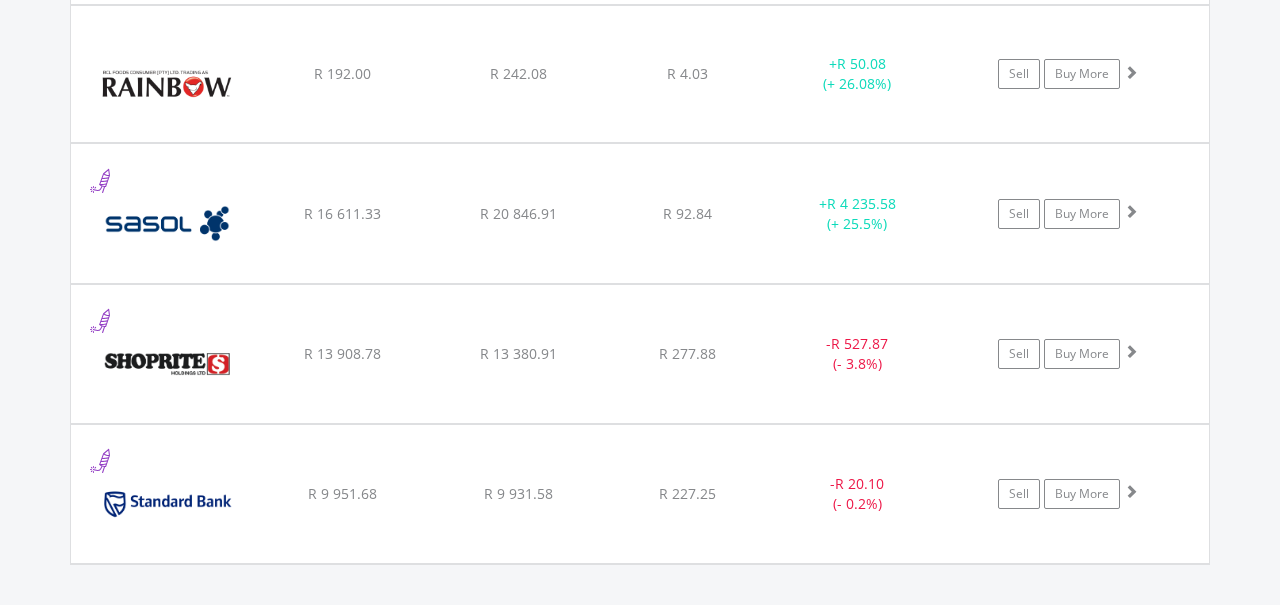 scroll, scrollTop: 4289, scrollLeft: 0, axis: vertical 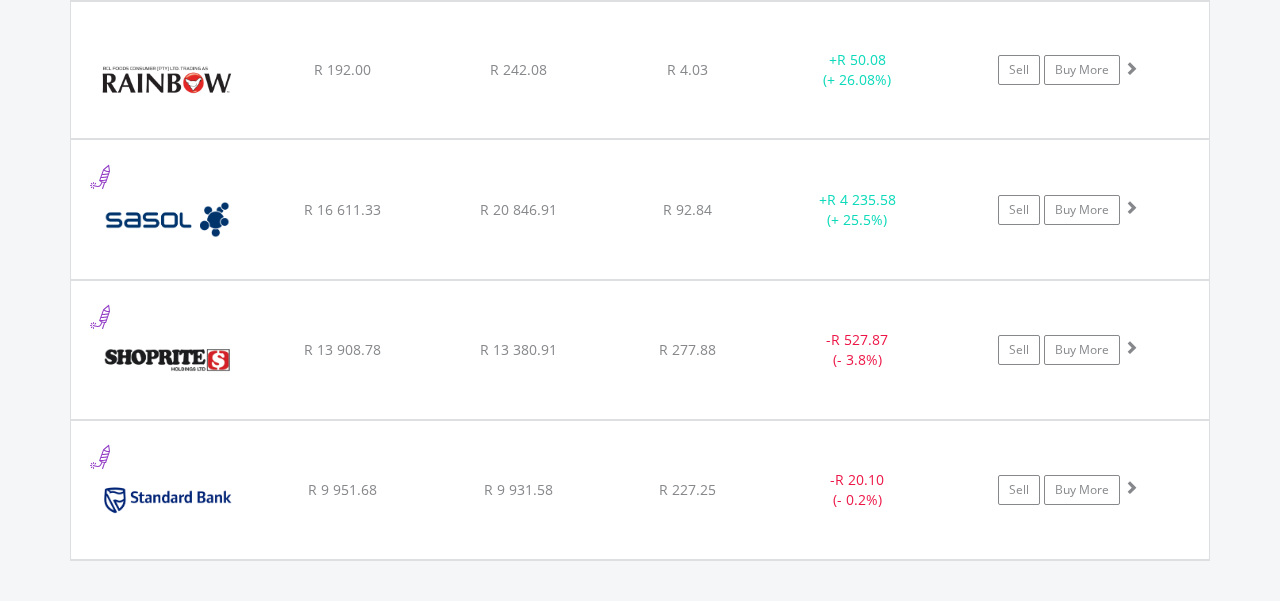 click on "Value View
Share View
DIY Shares
HOLDING
PURCHASE VALUE
CURRENT VALUE
CURRENT PRICE
PROFIT/LOSS
﻿
Absa Group Limited
R 3 207.20
R 3 558.12
R 177.54
+  R 350.92 (+ 10.94%)
Buy More" at bounding box center (640, -1123) 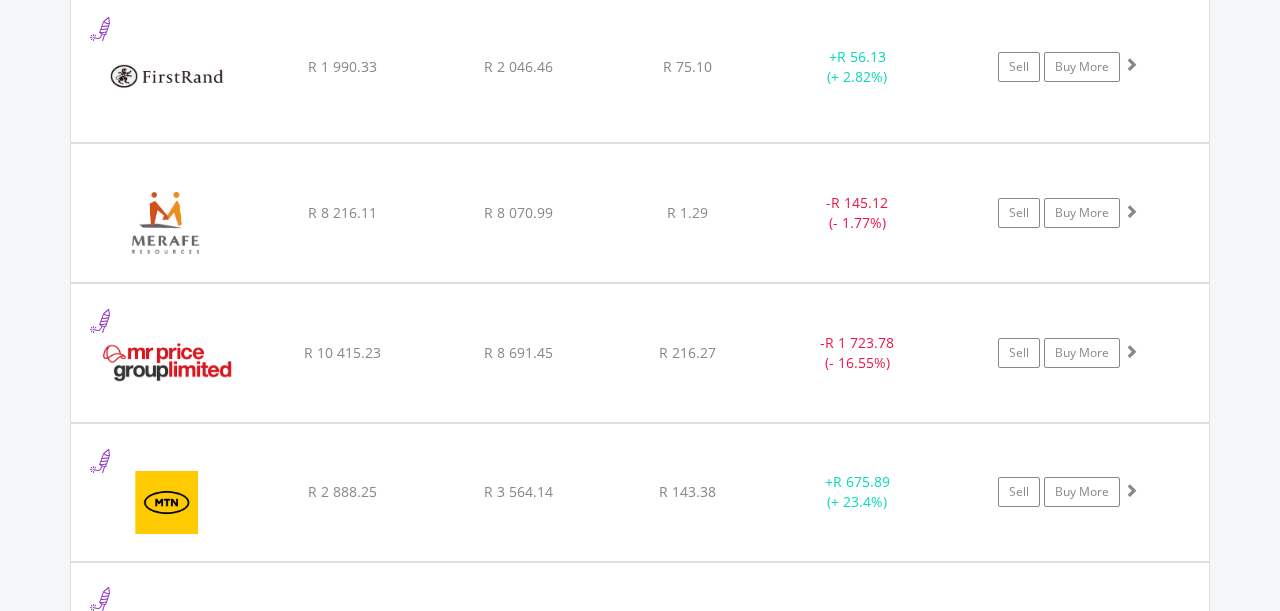 scroll, scrollTop: 3133, scrollLeft: 0, axis: vertical 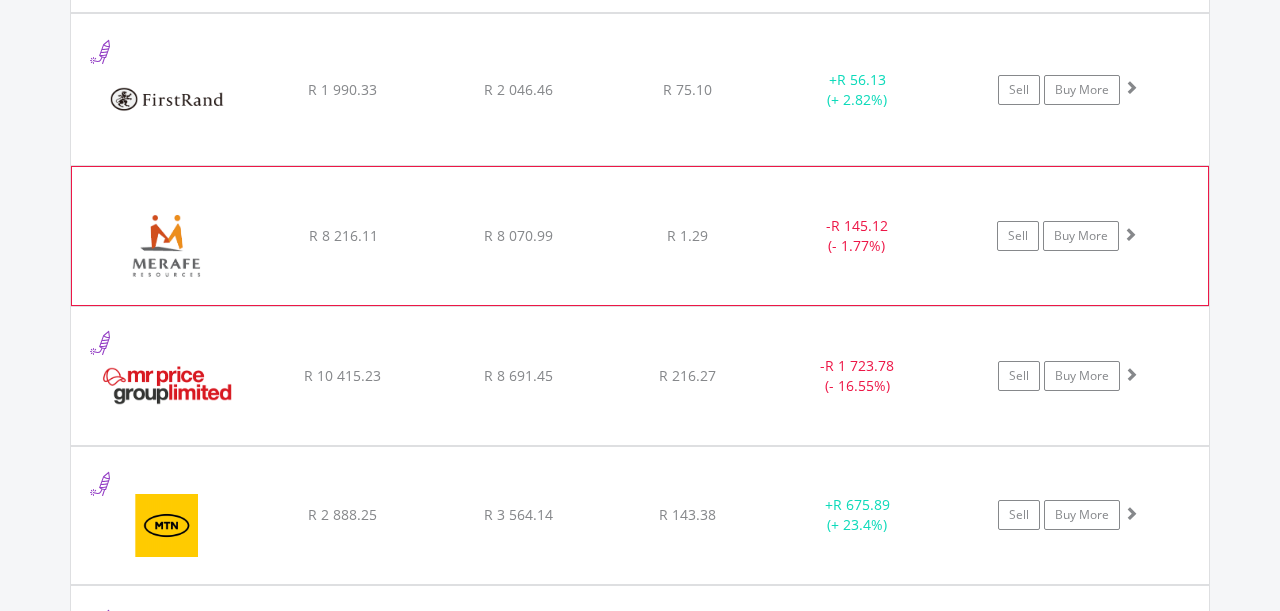 click at bounding box center (168, 246) 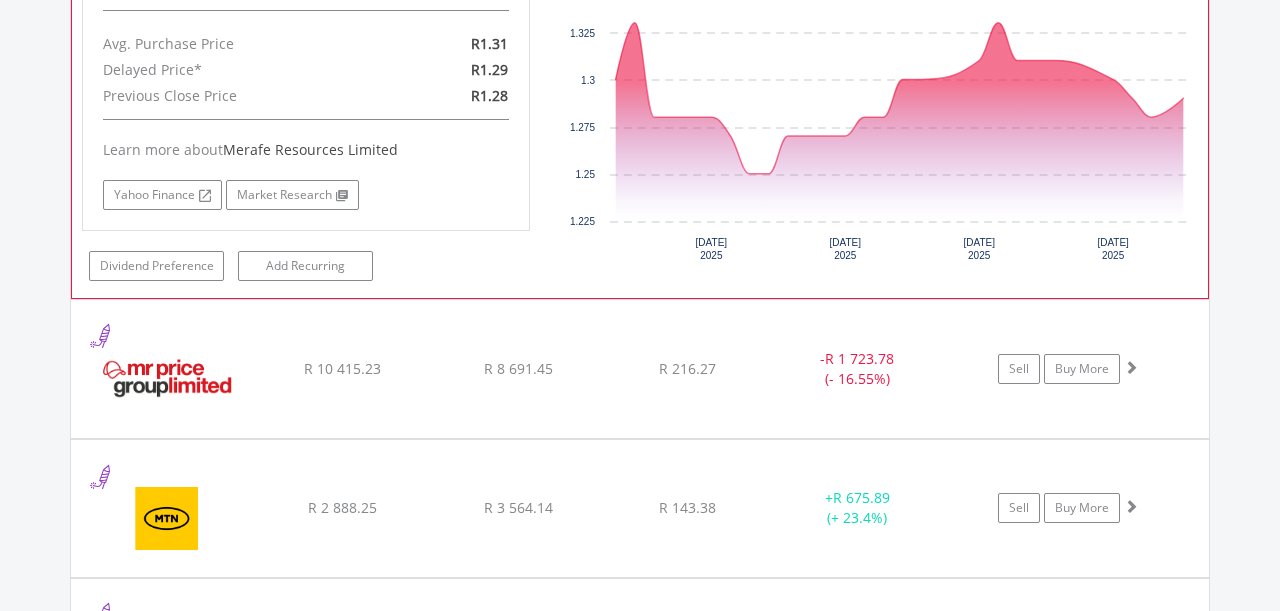 scroll, scrollTop: 3549, scrollLeft: 0, axis: vertical 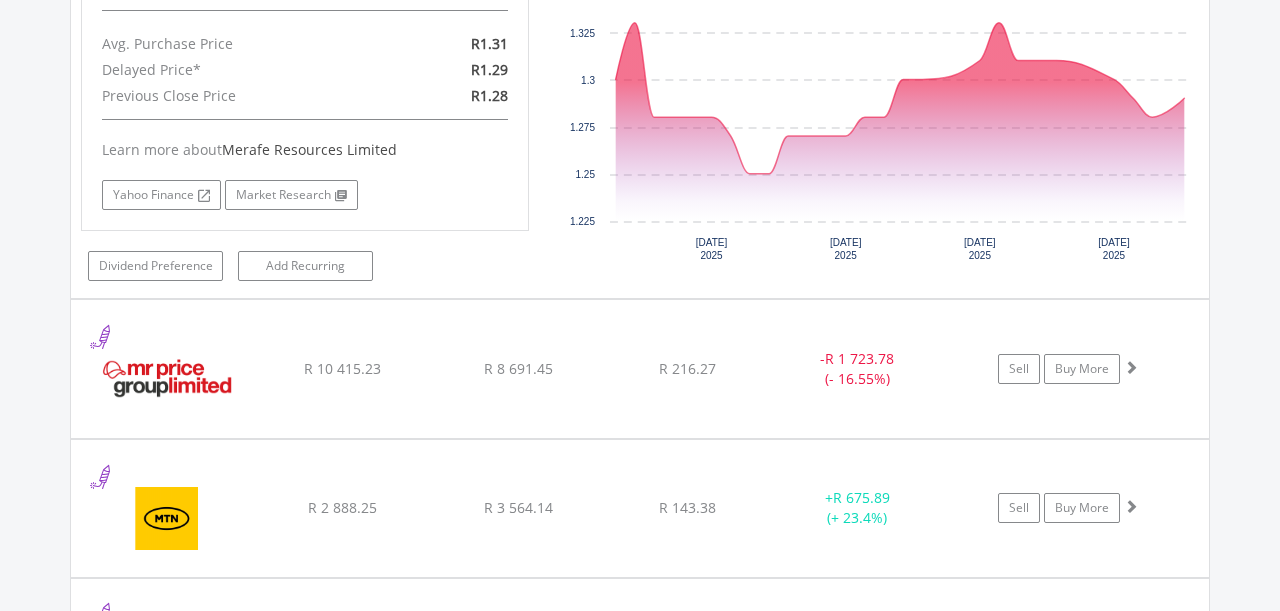 click on "Value View
Share View
DIY Shares
HOLDING
PURCHASE VALUE
CURRENT VALUE
CURRENT PRICE
PROFIT/LOSS
﻿
Absa Group Limited
R 3 207.20
R 3 558.12
R 177.54
+  R 350.92 (+ 10.94%)
Buy More" at bounding box center [640, -178] 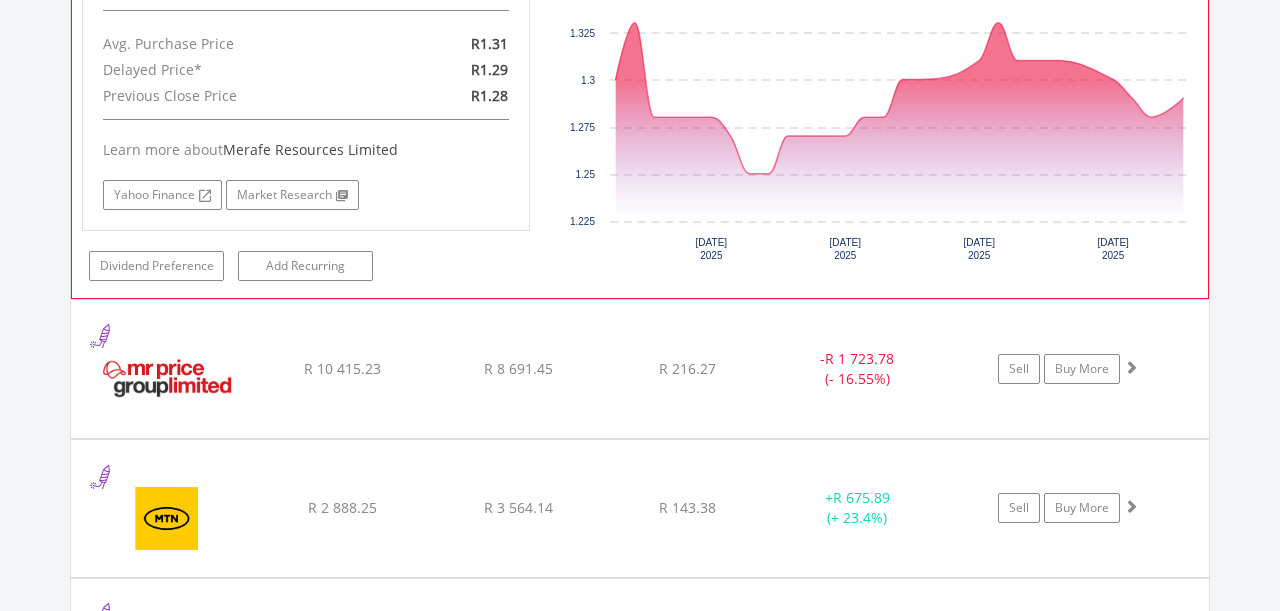 scroll, scrollTop: 3549, scrollLeft: 0, axis: vertical 